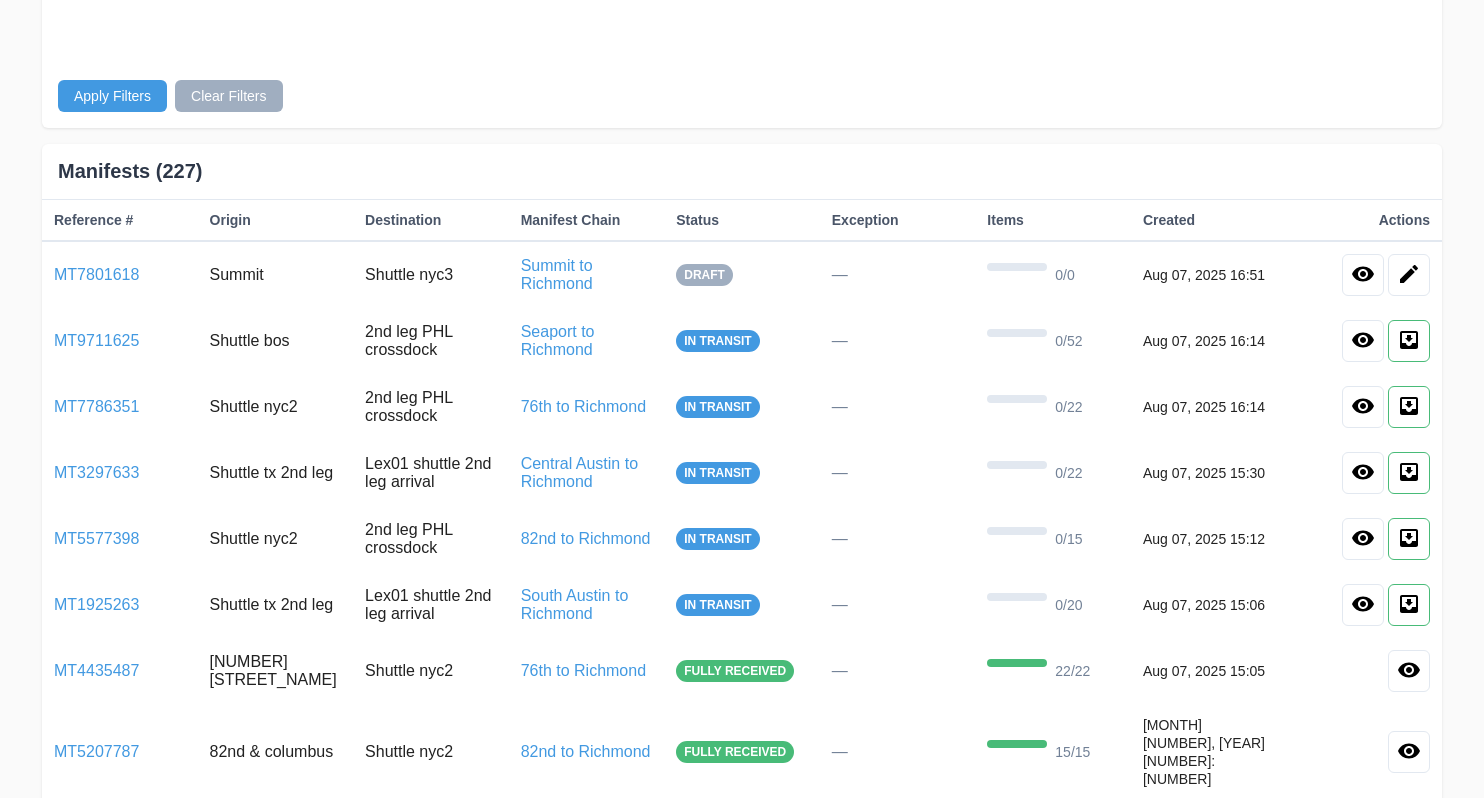 scroll, scrollTop: 416, scrollLeft: 0, axis: vertical 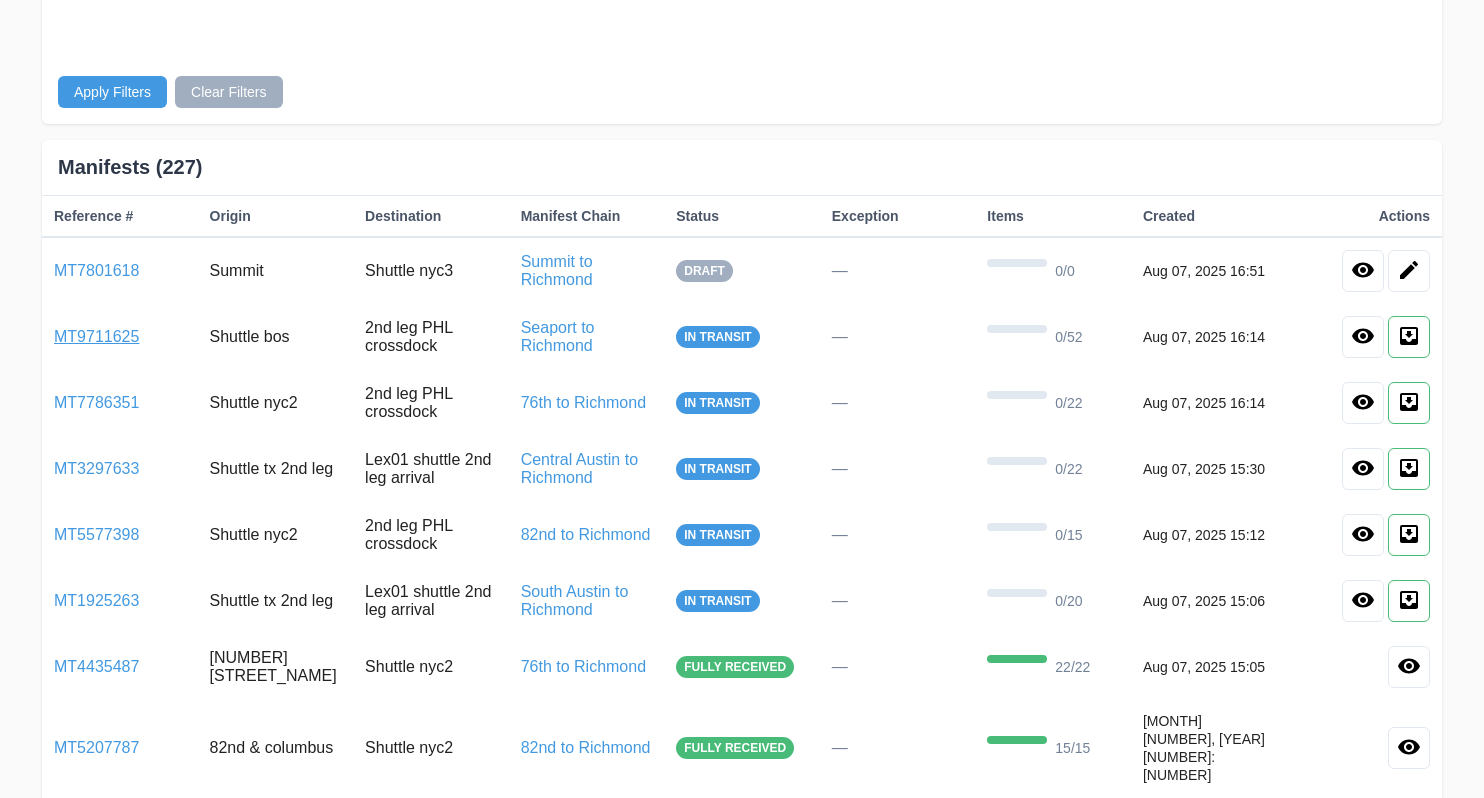 click on "MT9711625" at bounding box center (96, 336) 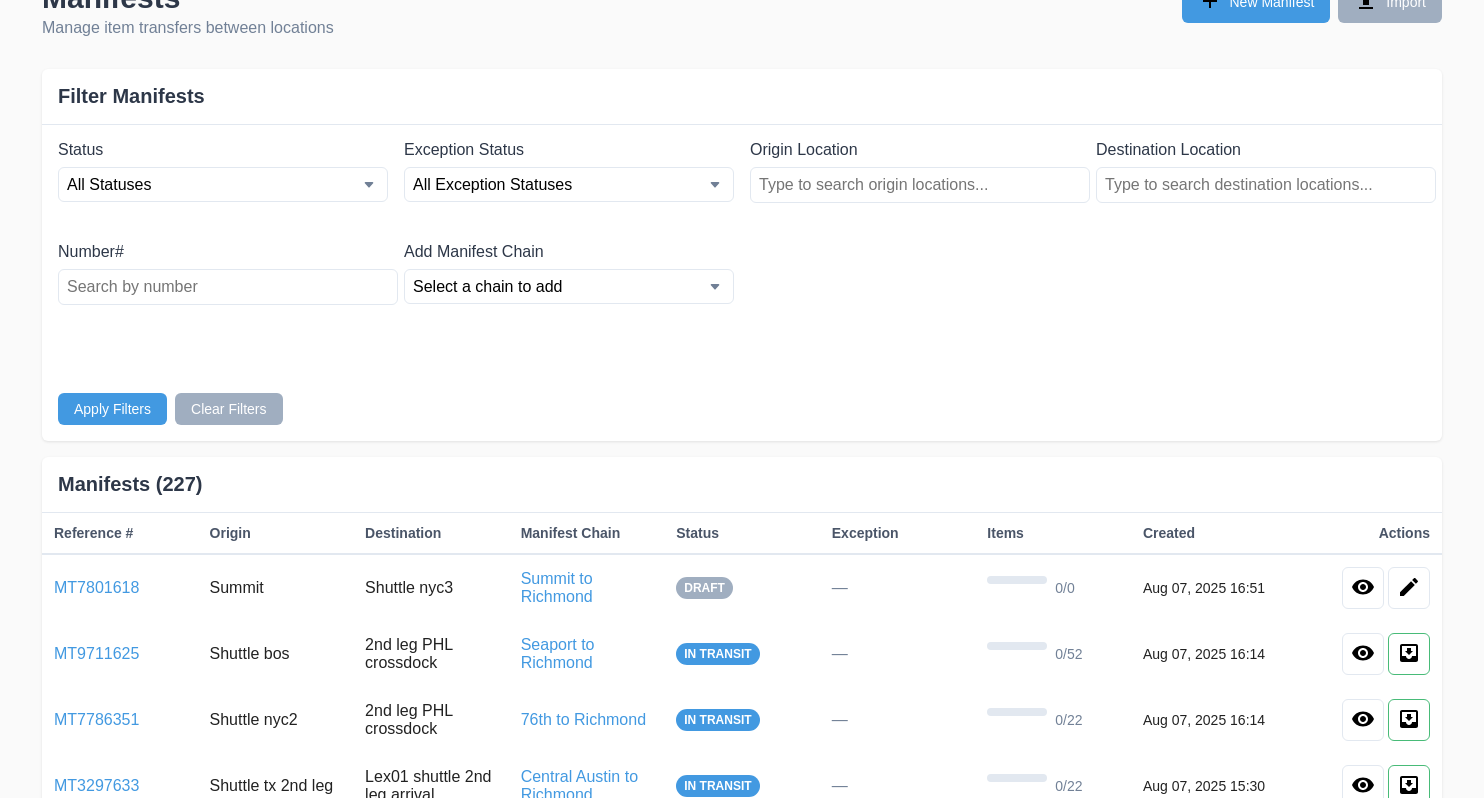 scroll, scrollTop: 0, scrollLeft: 0, axis: both 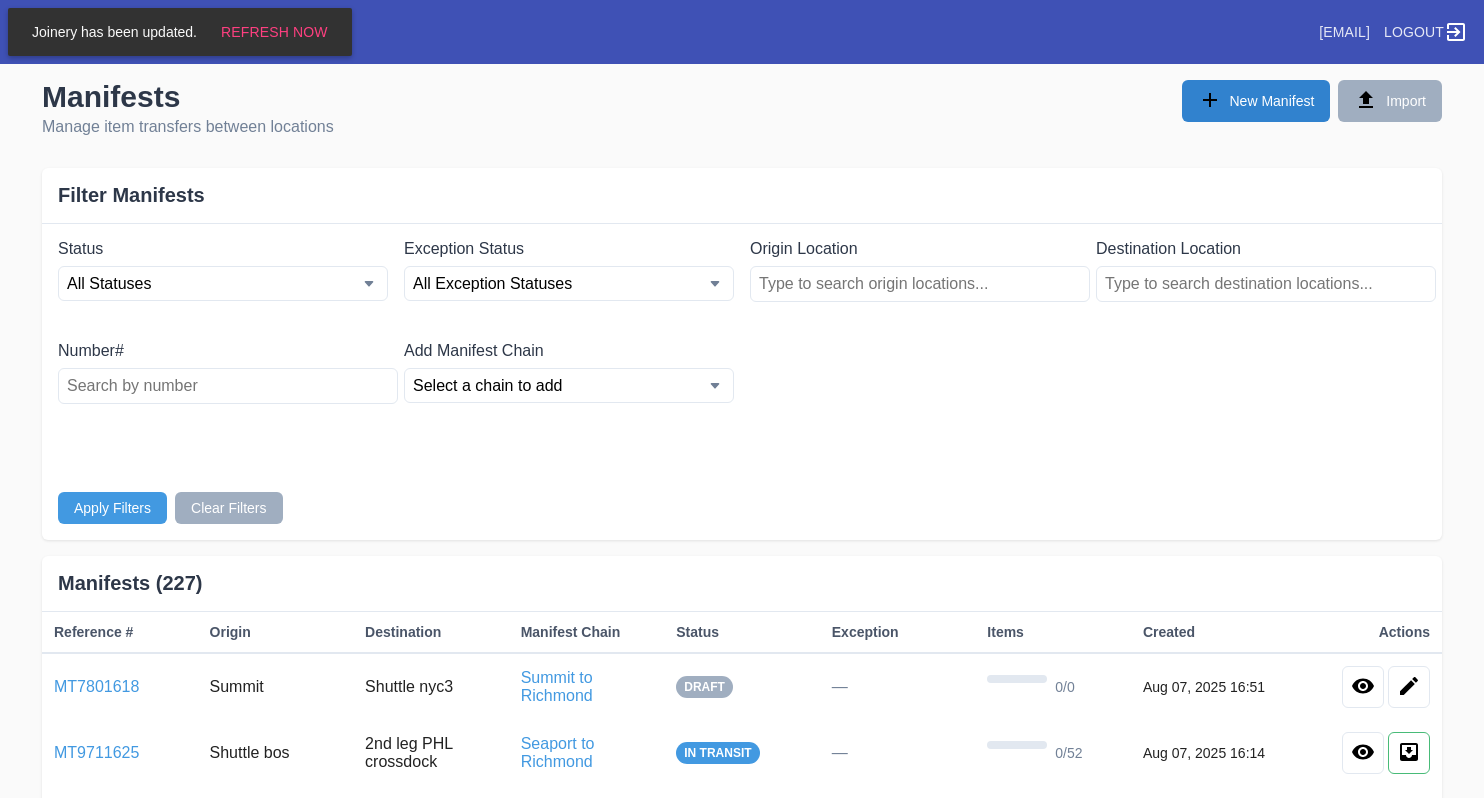 click on "New Manifest" at bounding box center [1256, 101] 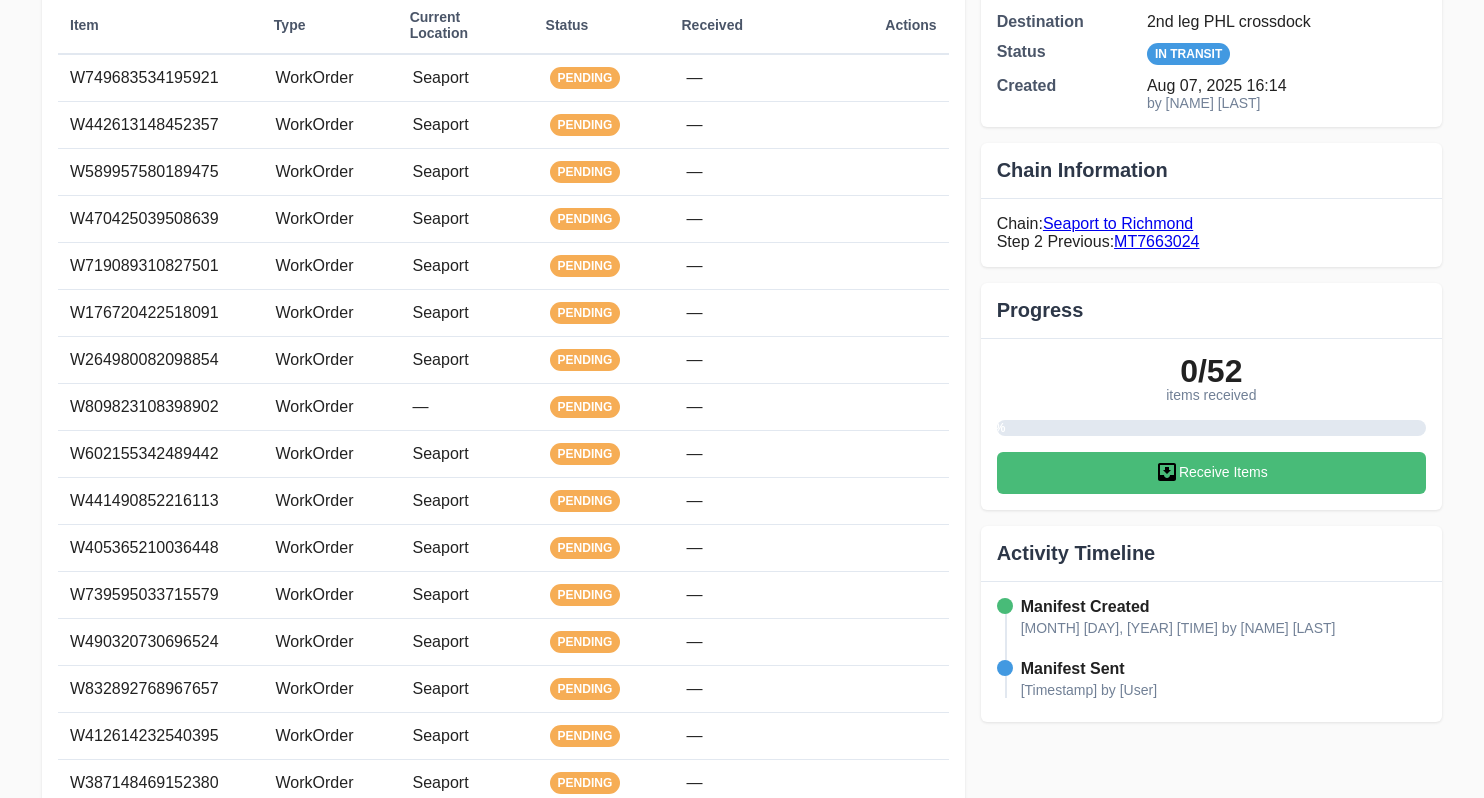 scroll, scrollTop: 0, scrollLeft: 0, axis: both 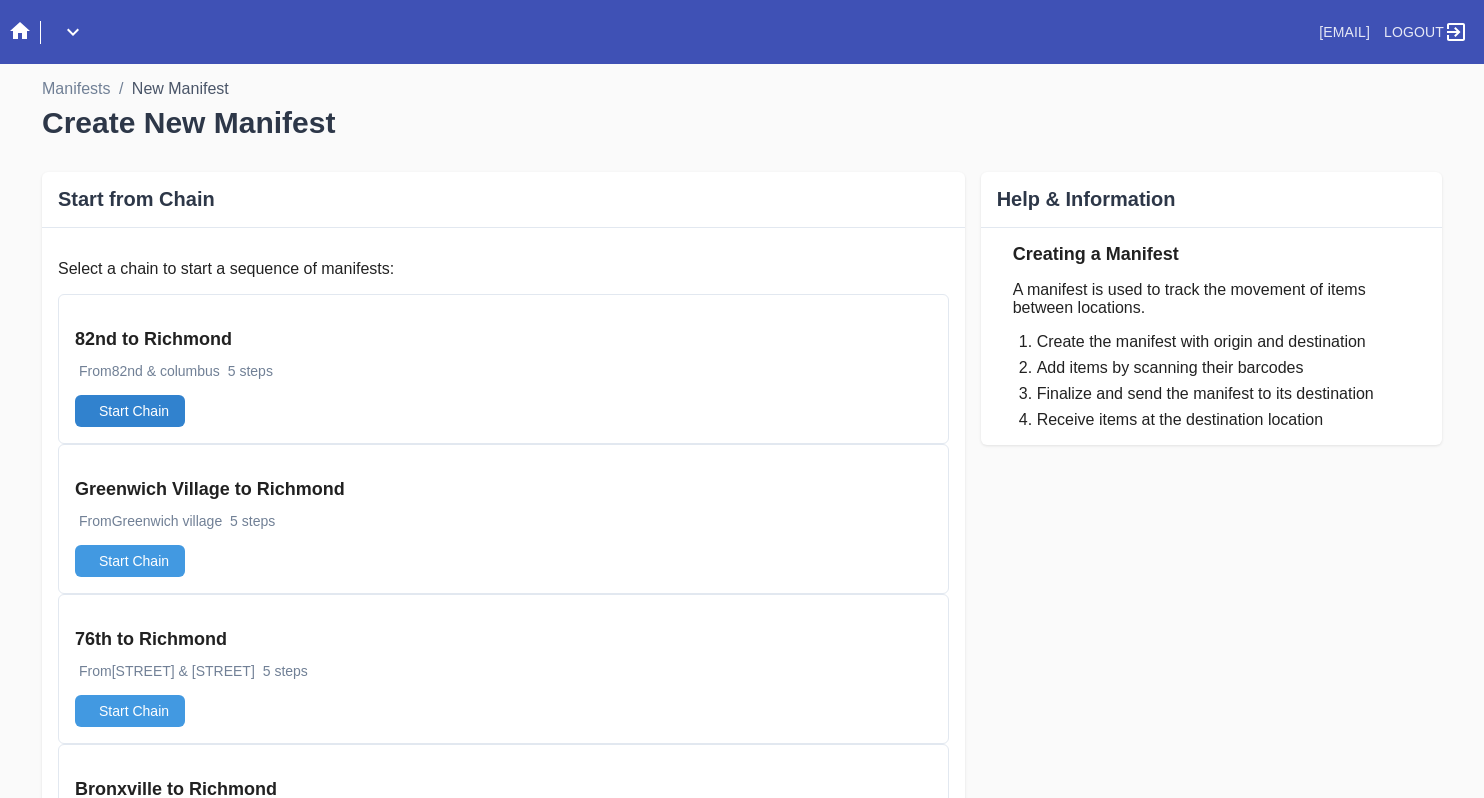 click on "Start Chain" at bounding box center [130, 411] 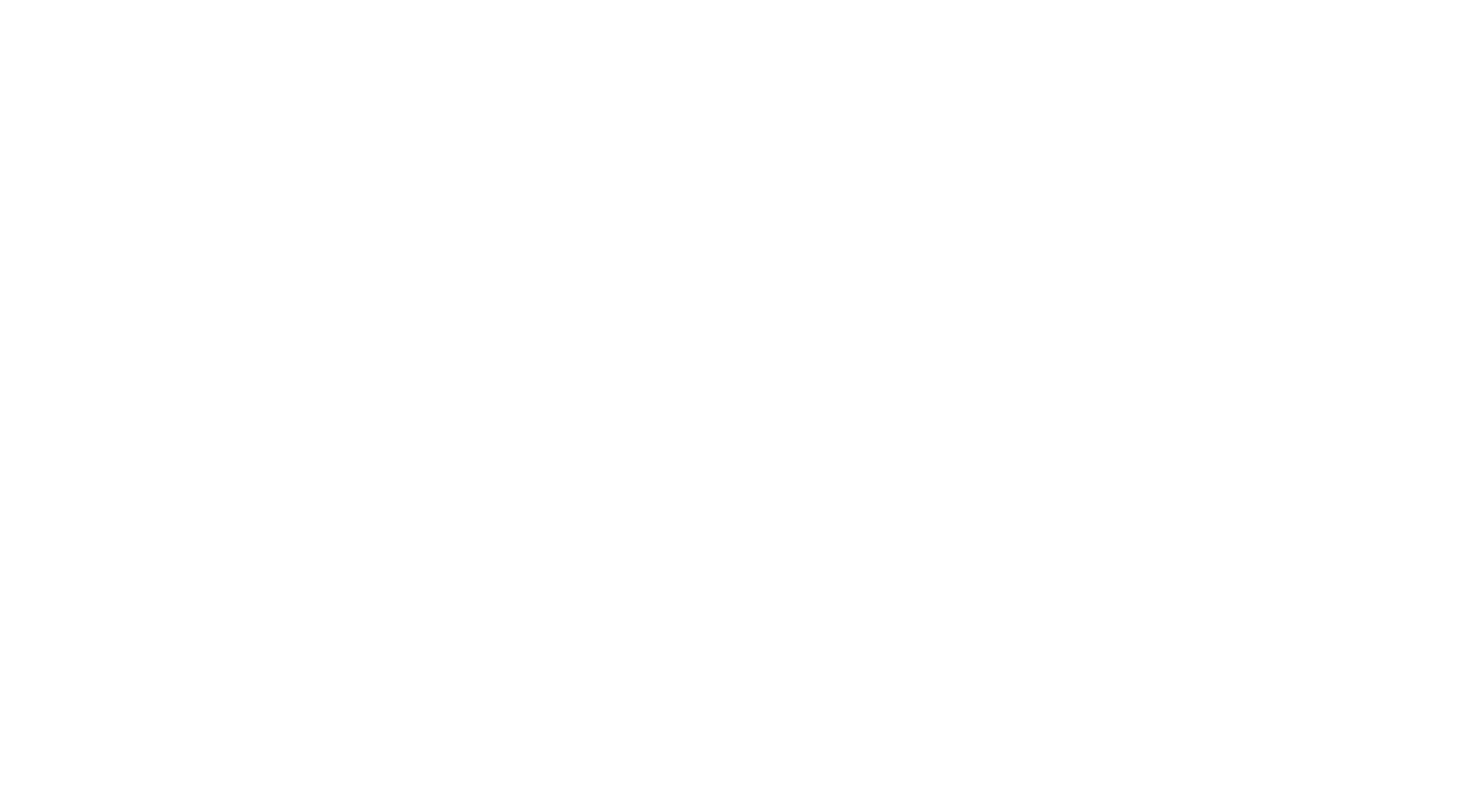 scroll, scrollTop: 0, scrollLeft: 0, axis: both 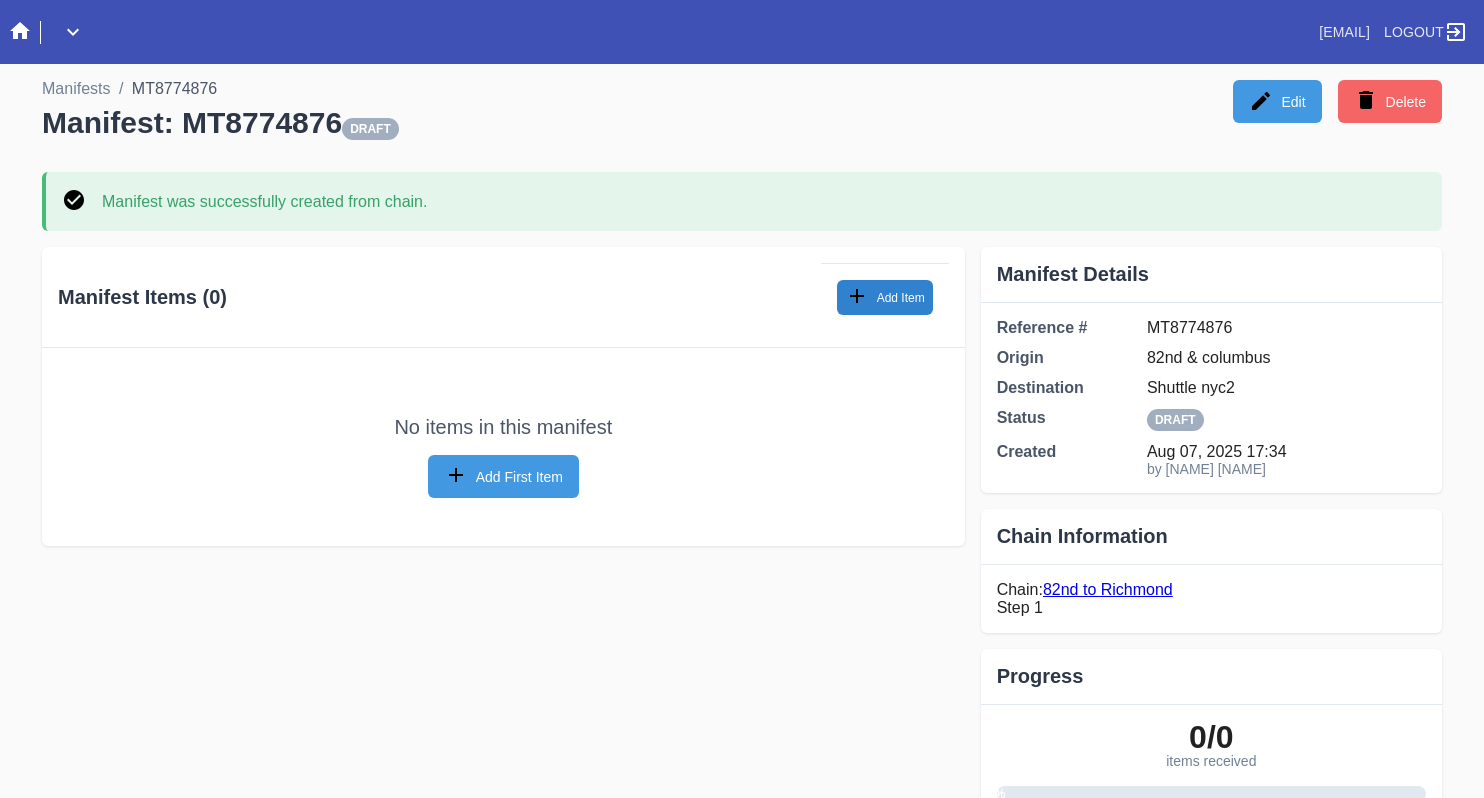 click on "Add Item" at bounding box center (885, 297) 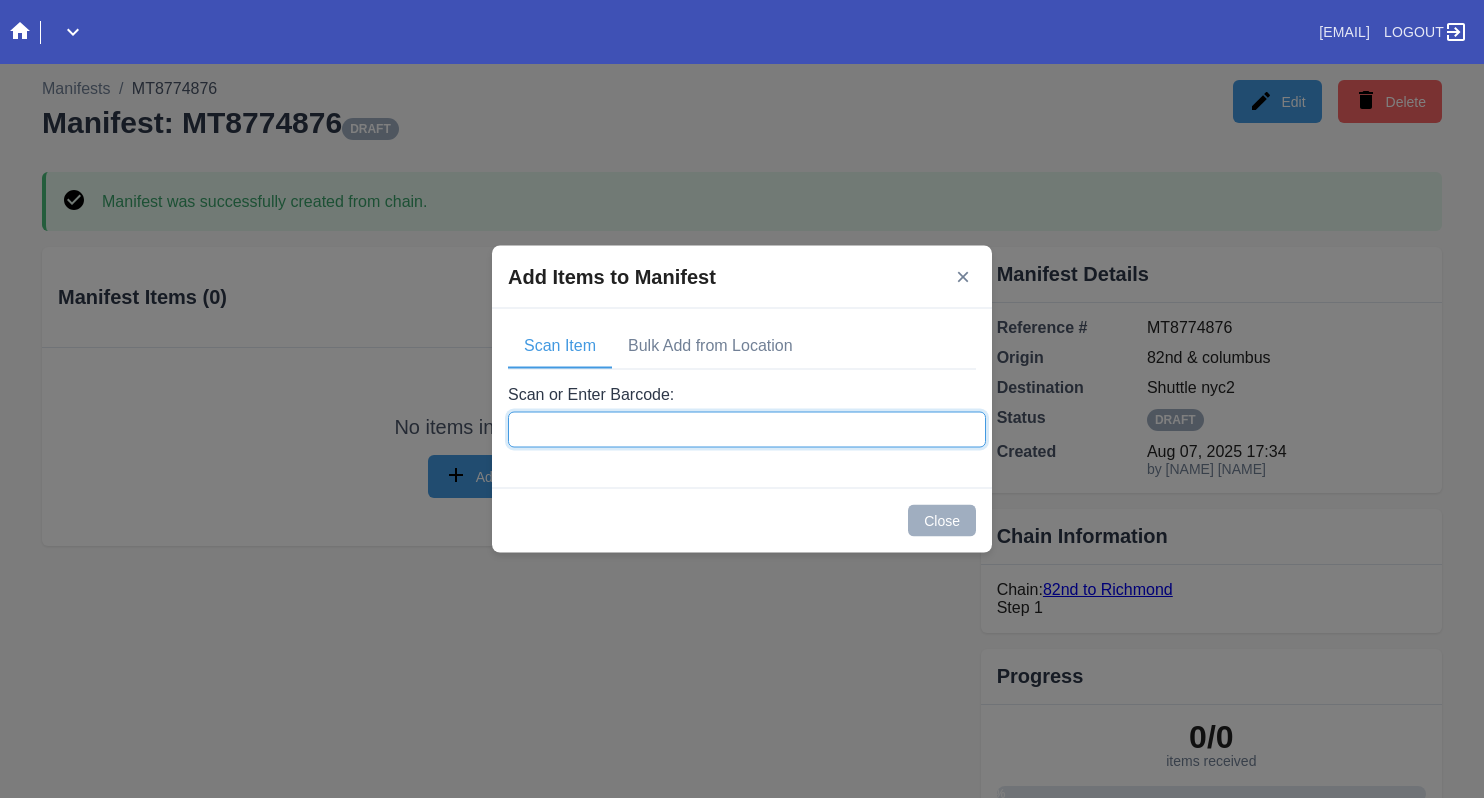 click on "Scan or Enter Barcode:" at bounding box center [747, 430] 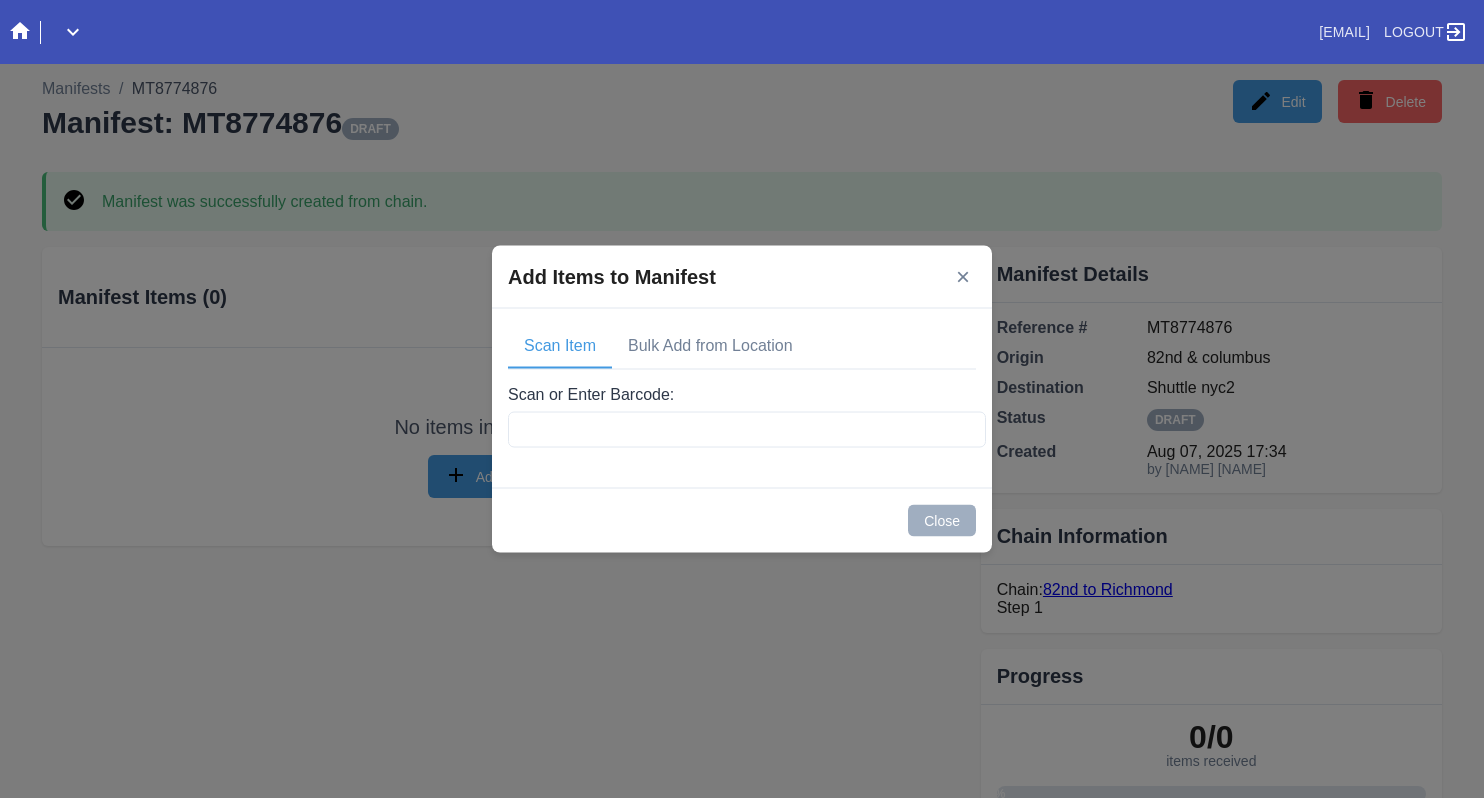 click on "×" at bounding box center (963, 277) 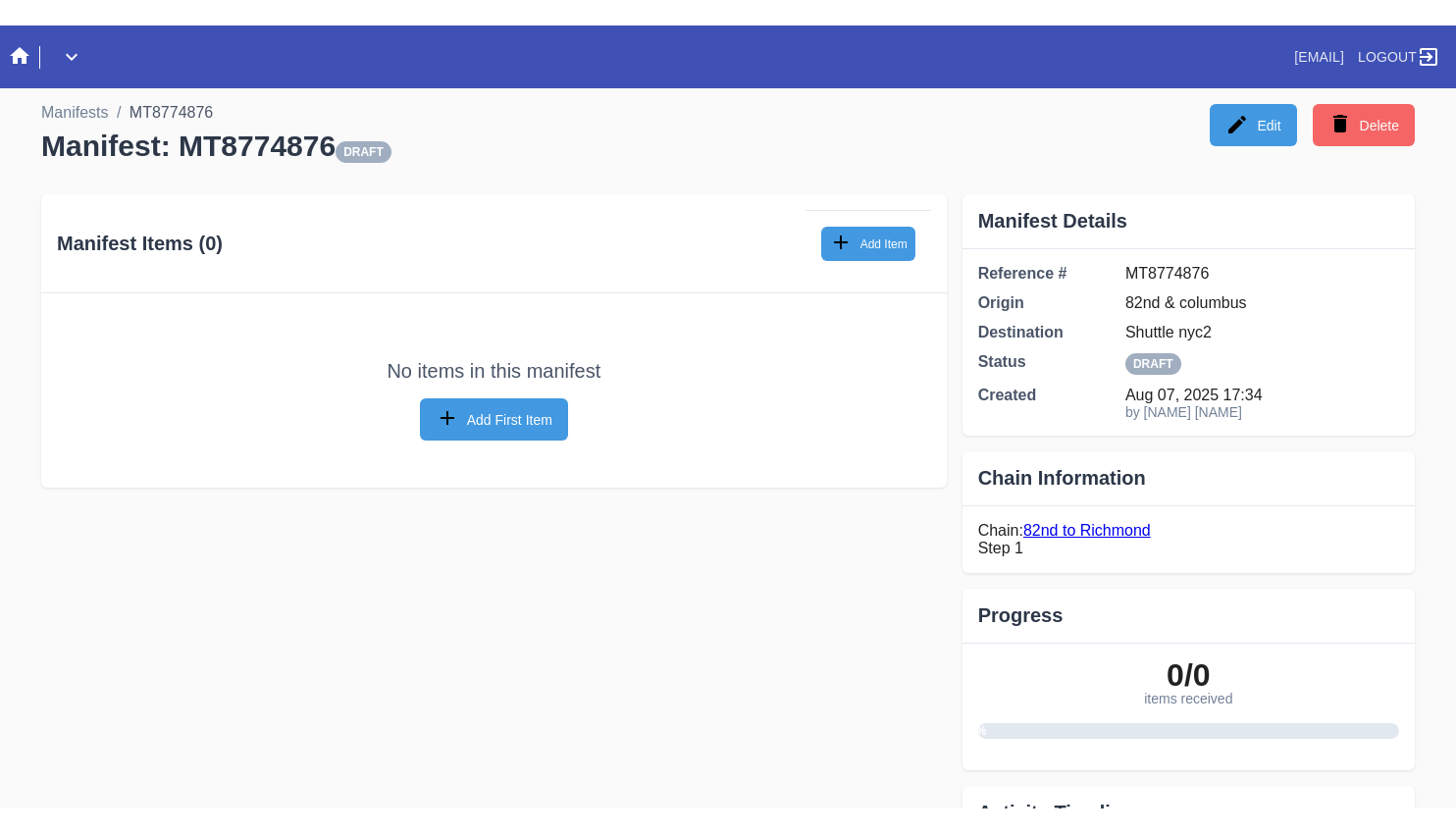scroll, scrollTop: 0, scrollLeft: 0, axis: both 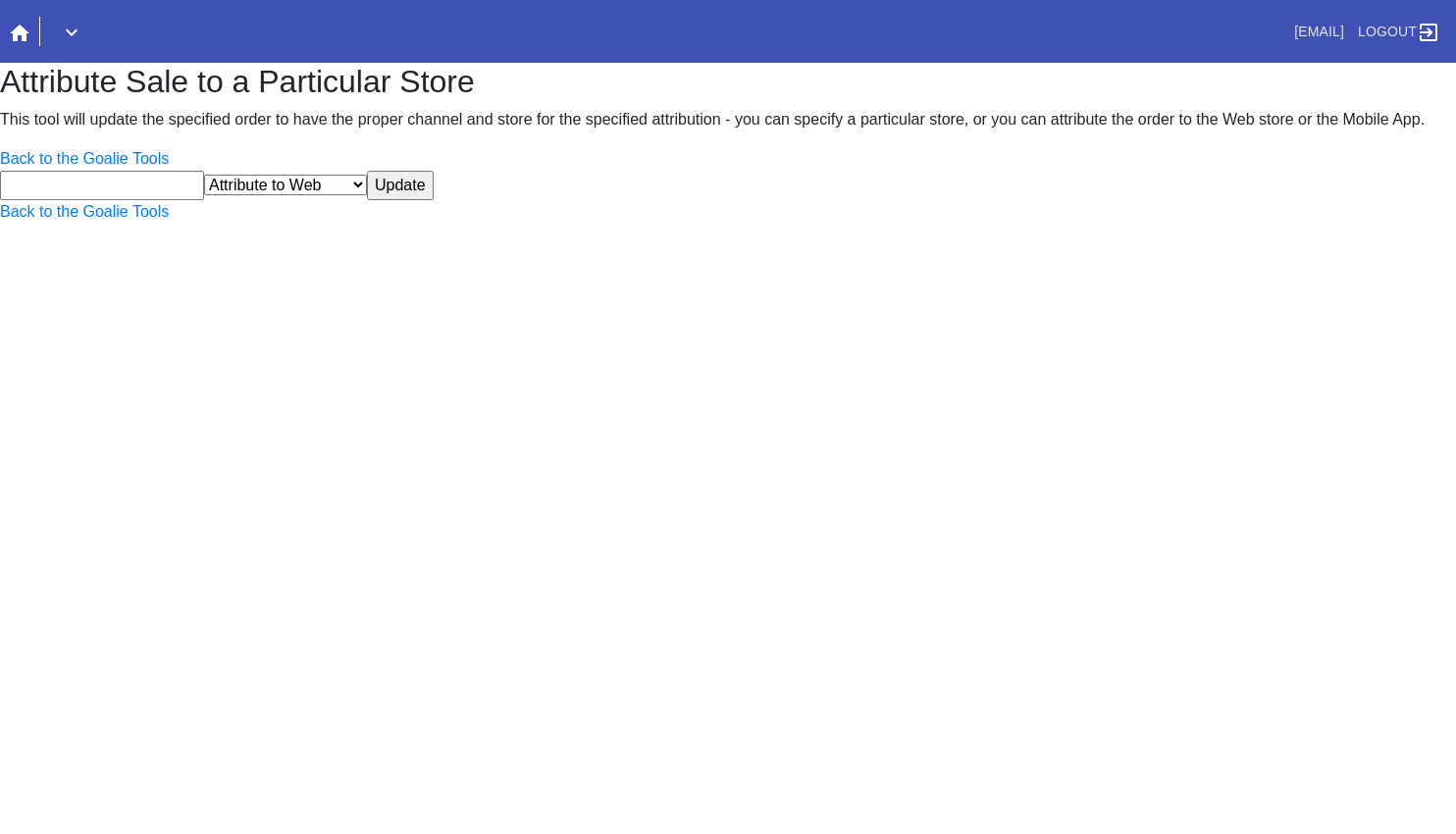 click at bounding box center [102, 185] 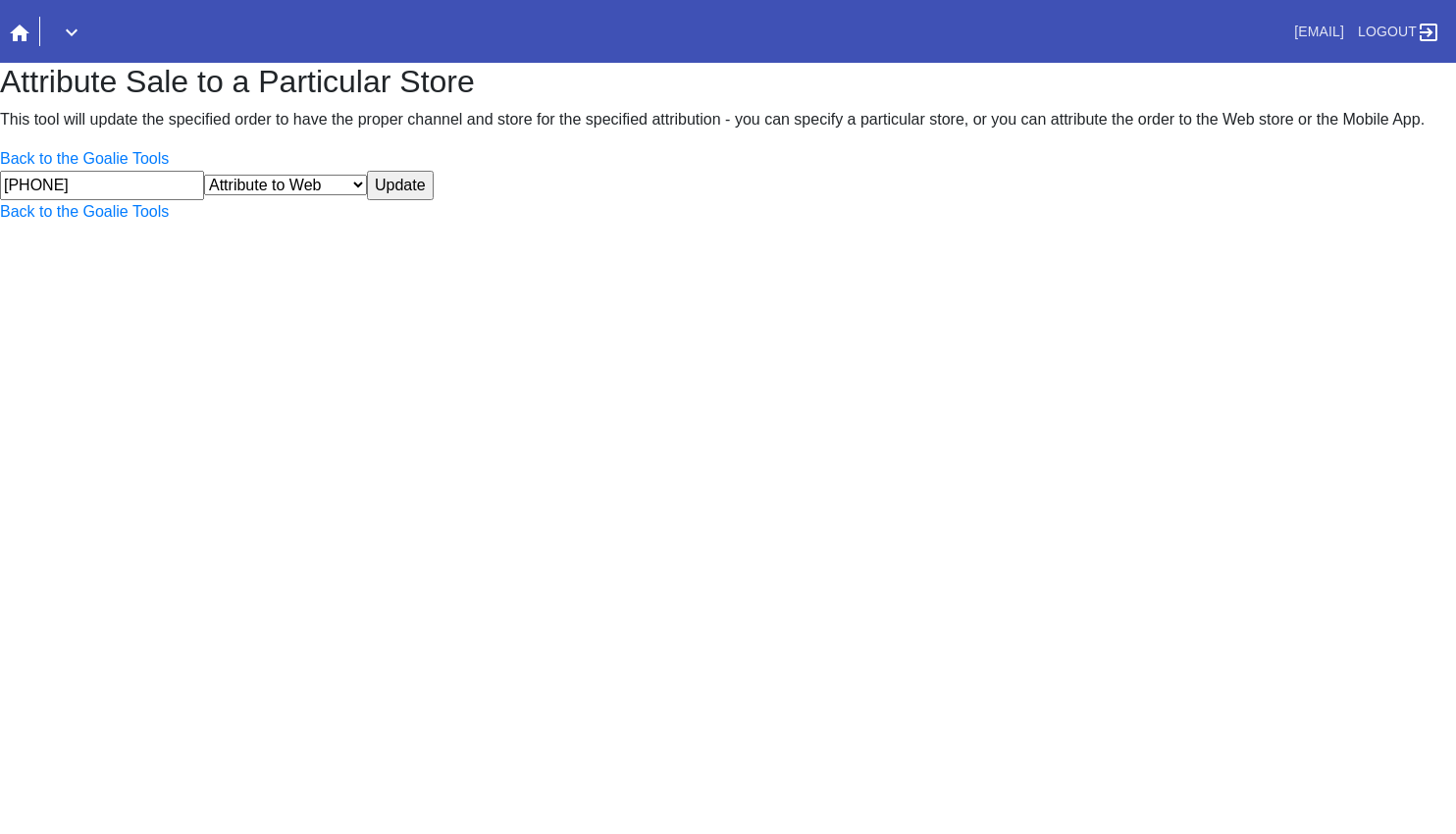 type on "[PHONE]" 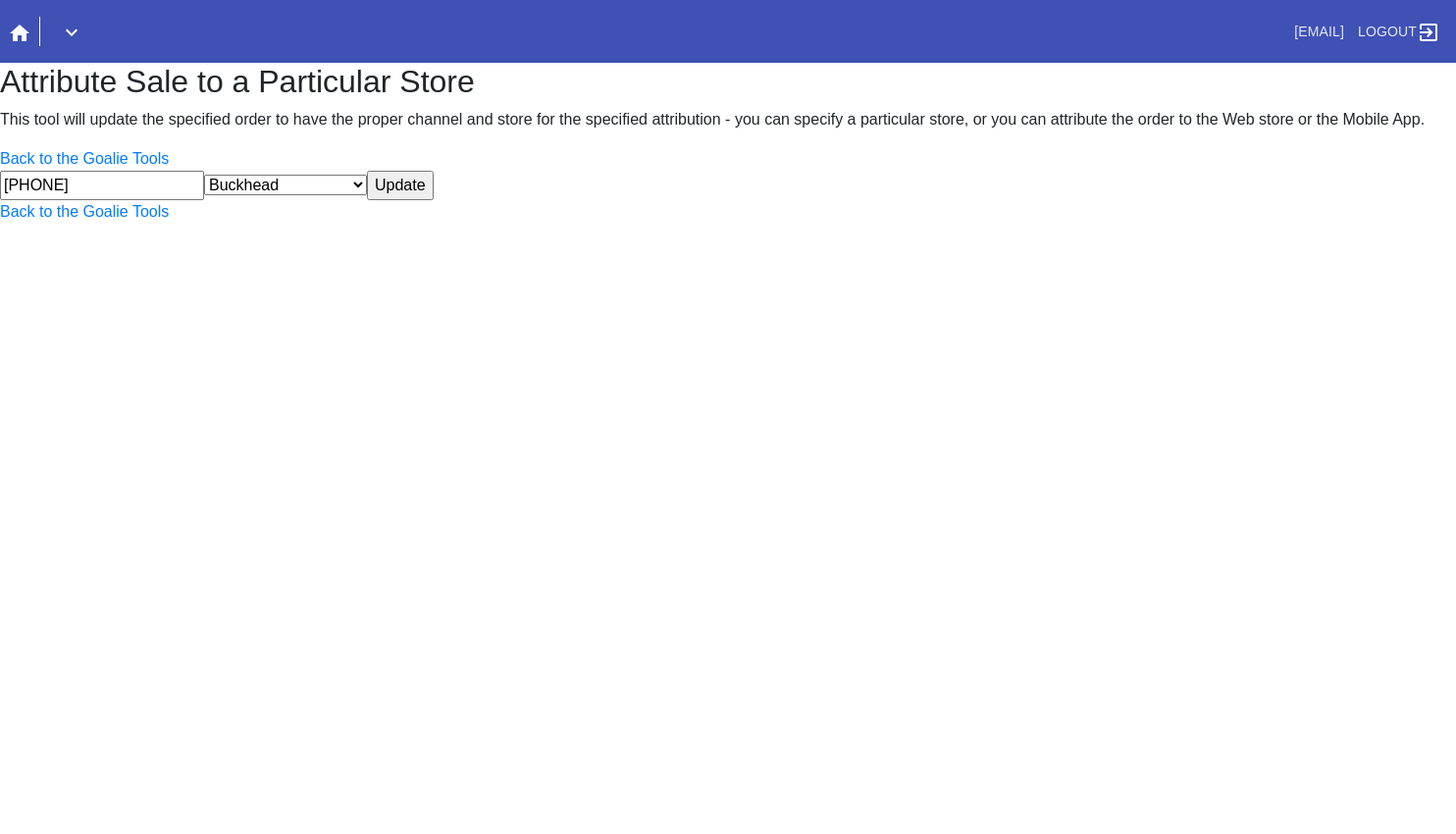 click on "Update" at bounding box center [400, 185] 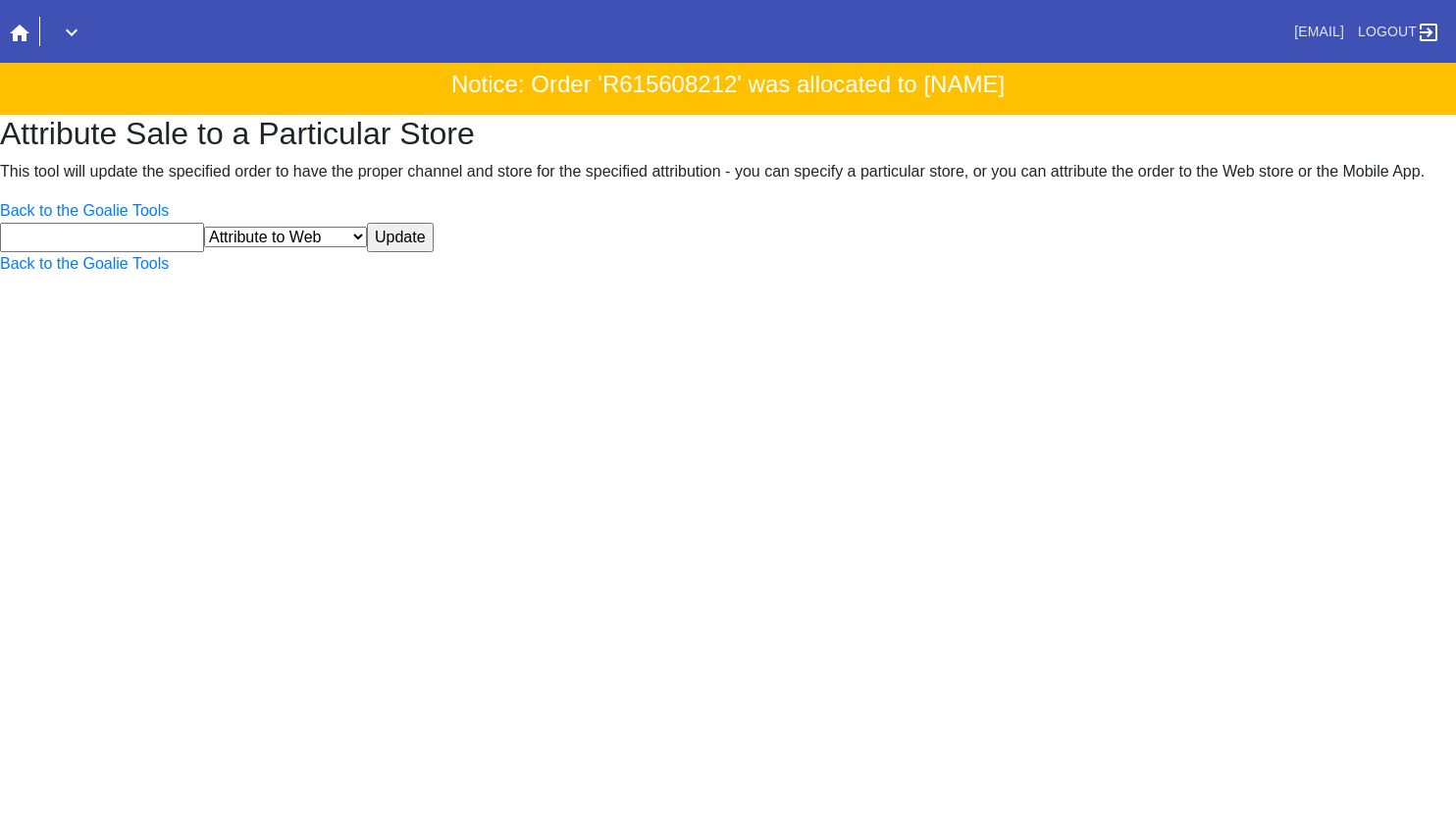 scroll, scrollTop: 0, scrollLeft: 0, axis: both 